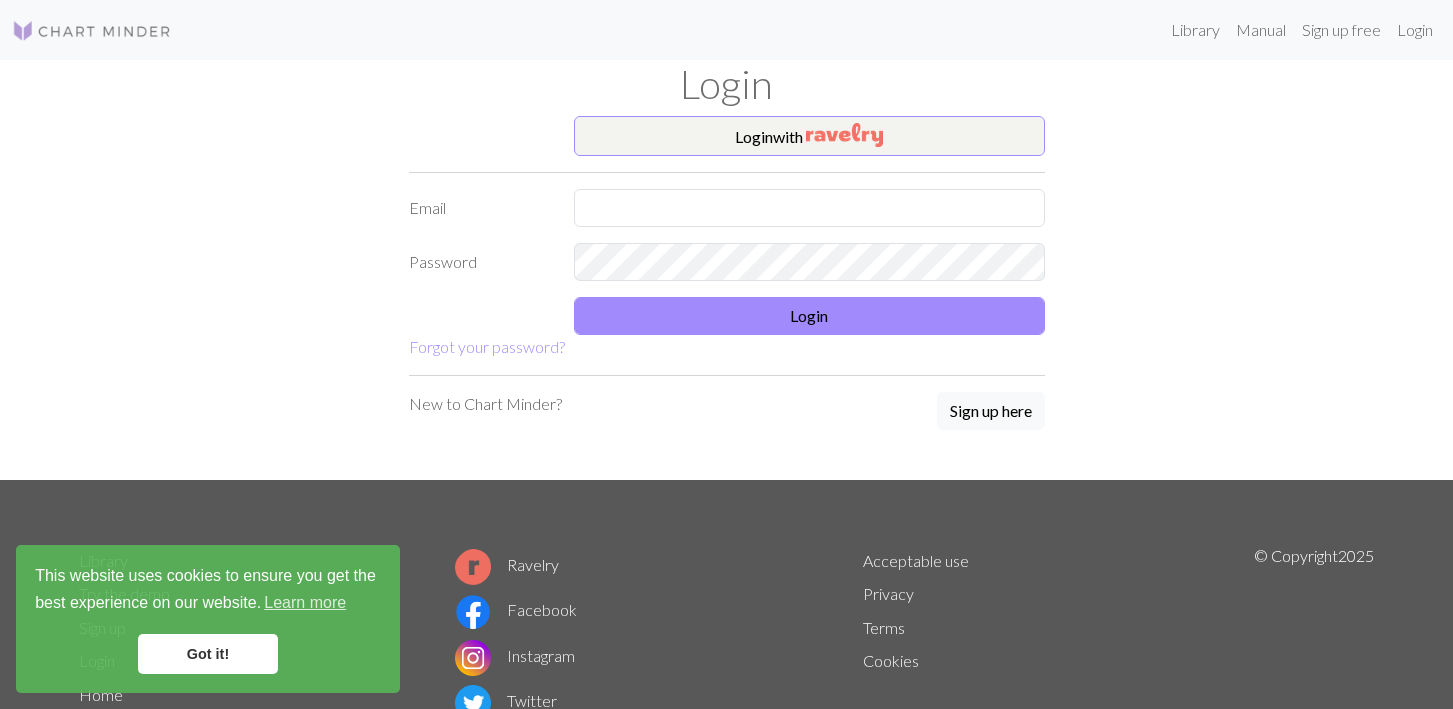 scroll, scrollTop: 0, scrollLeft: 0, axis: both 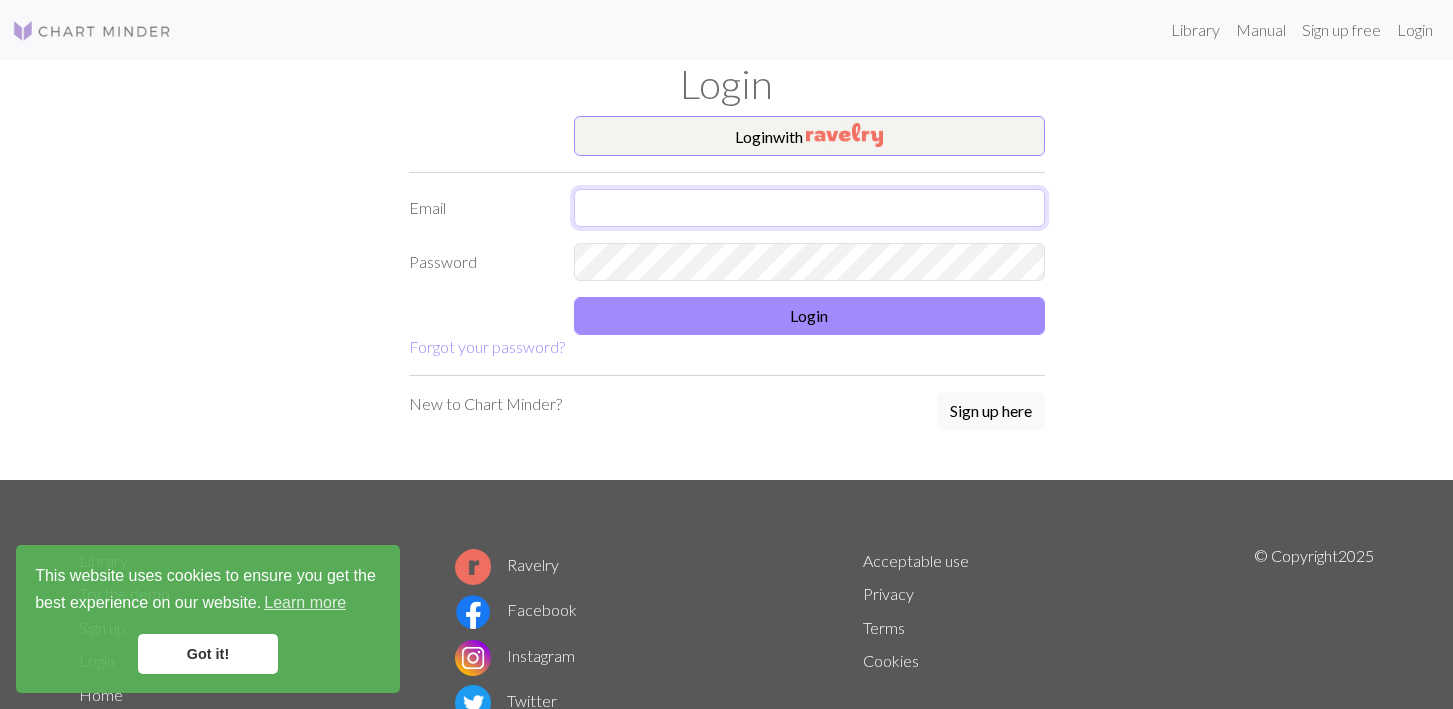 click at bounding box center (809, 208) 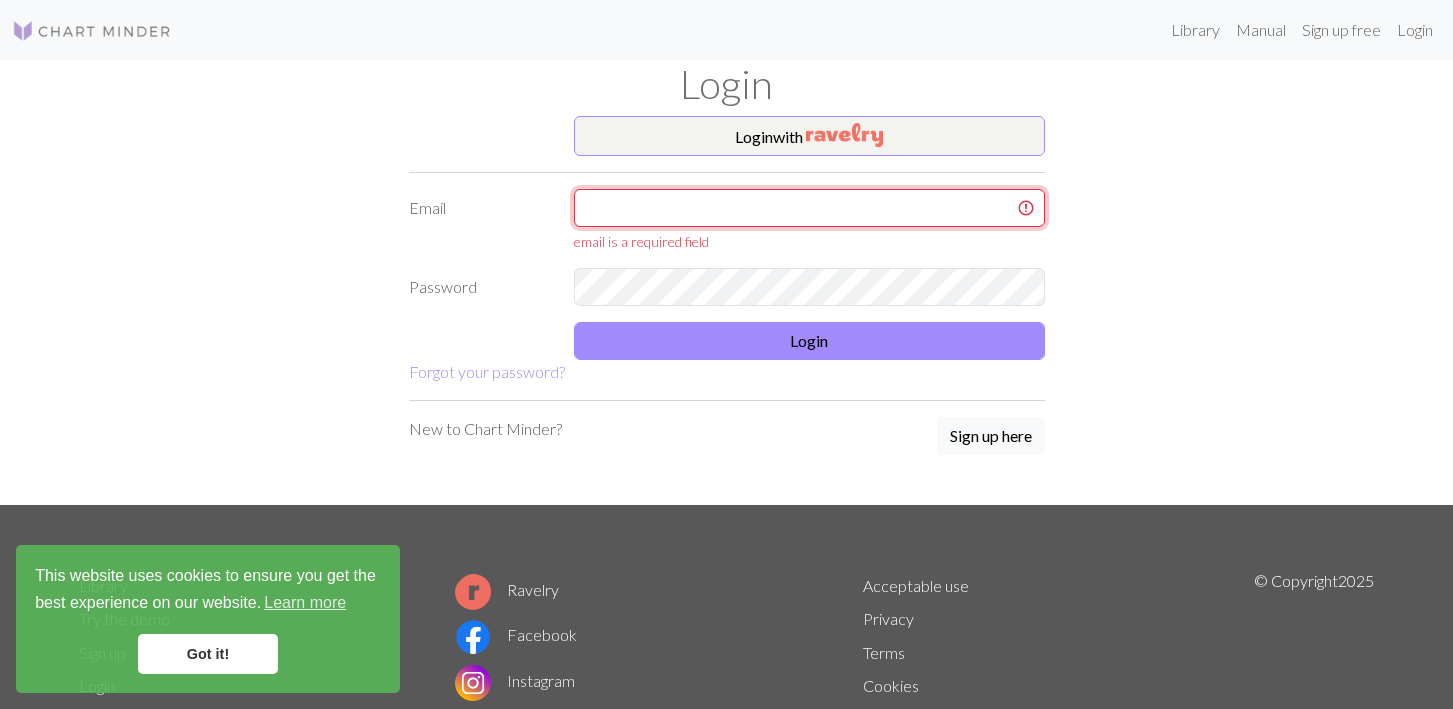 type on "[EMAIL]" 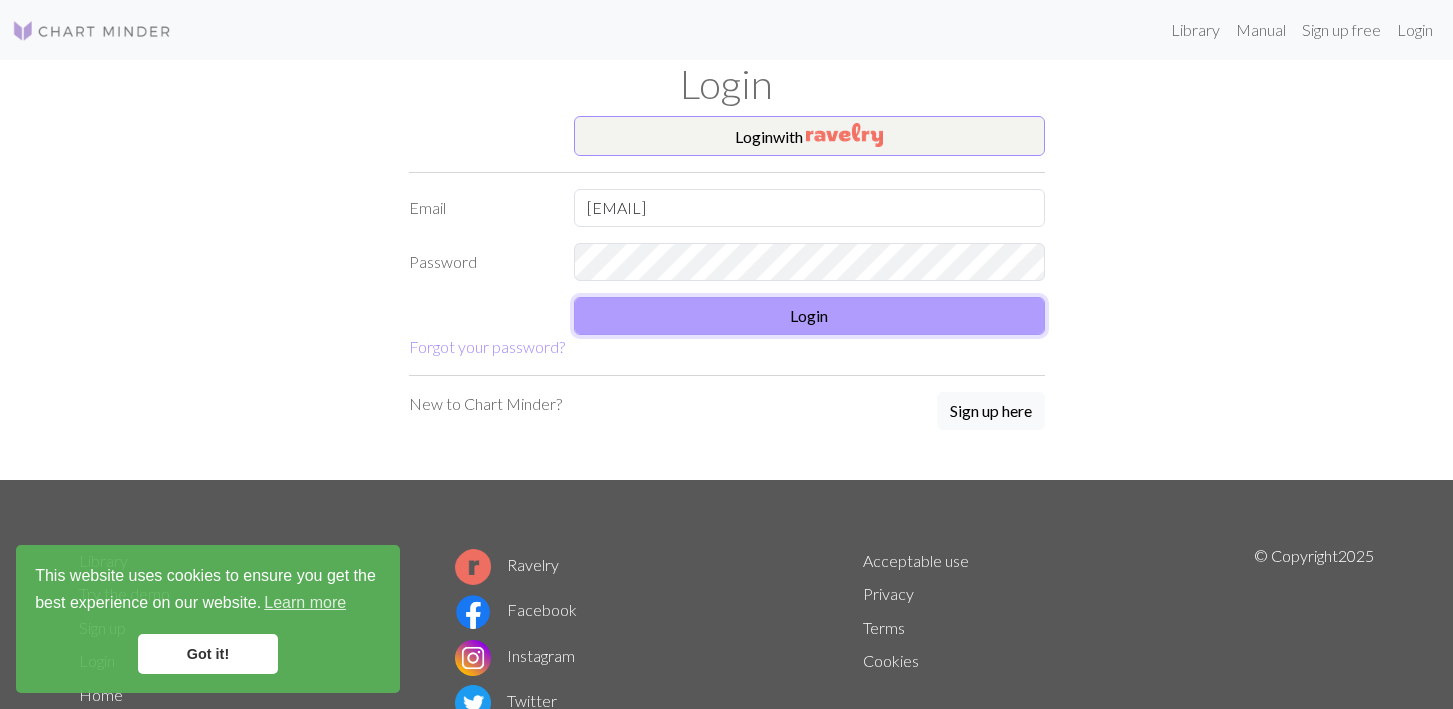 click on "Login" at bounding box center (809, 316) 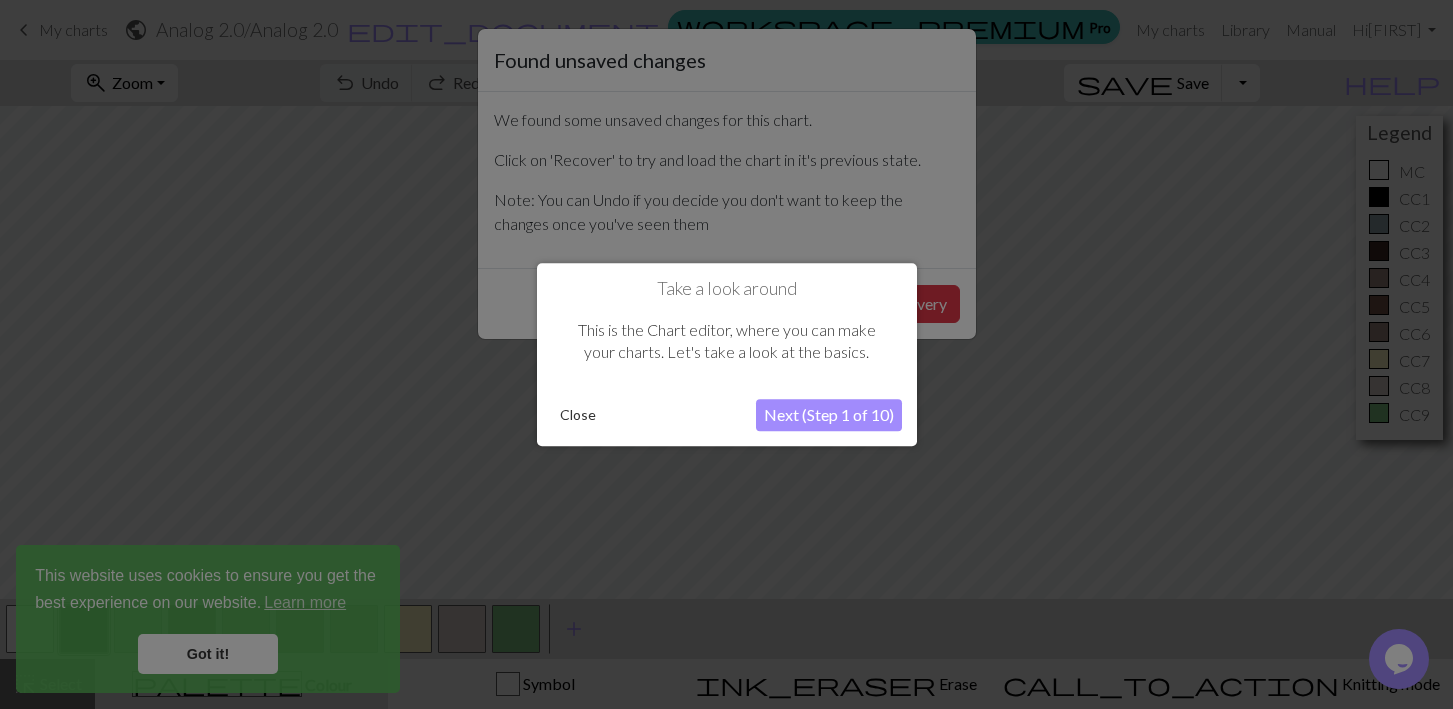 click on "Close" at bounding box center [578, 415] 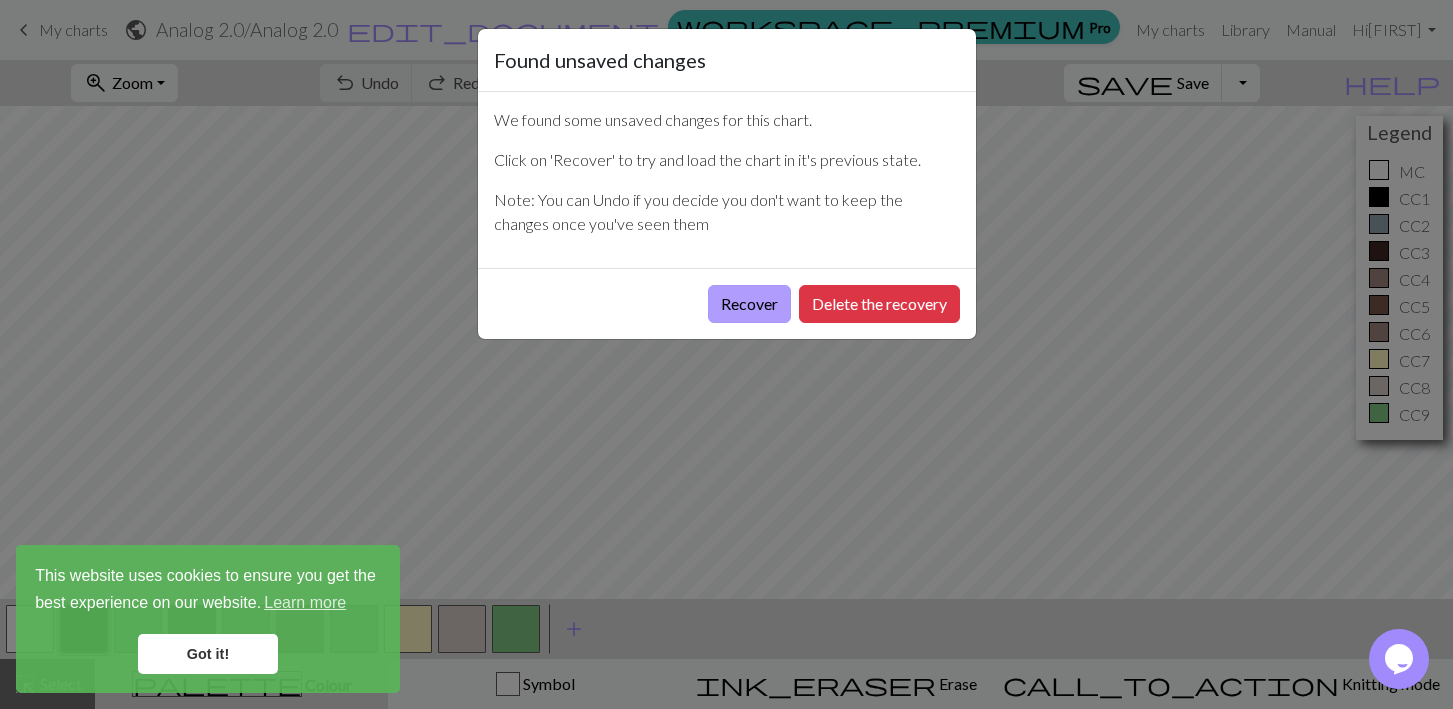 click on "Recover" at bounding box center (749, 304) 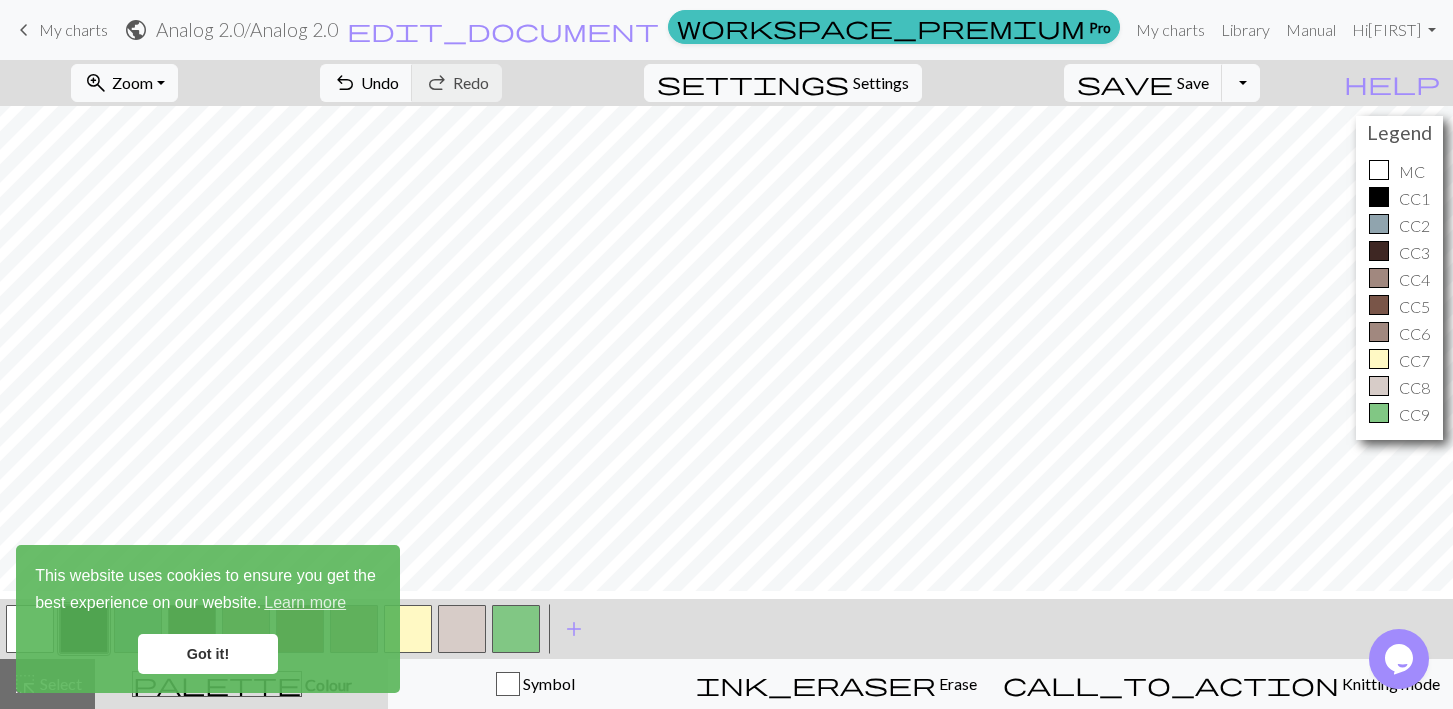 scroll, scrollTop: 160, scrollLeft: 0, axis: vertical 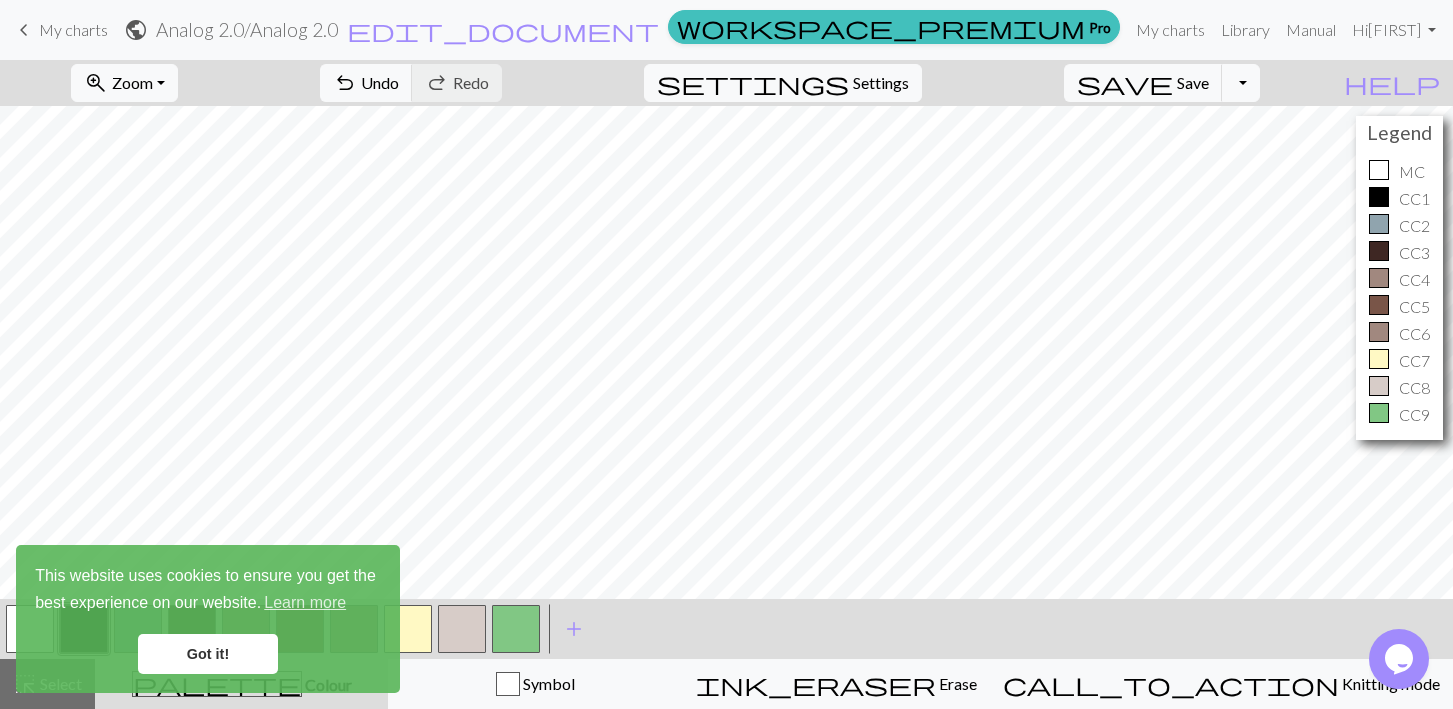 click on "Got it!" at bounding box center (208, 654) 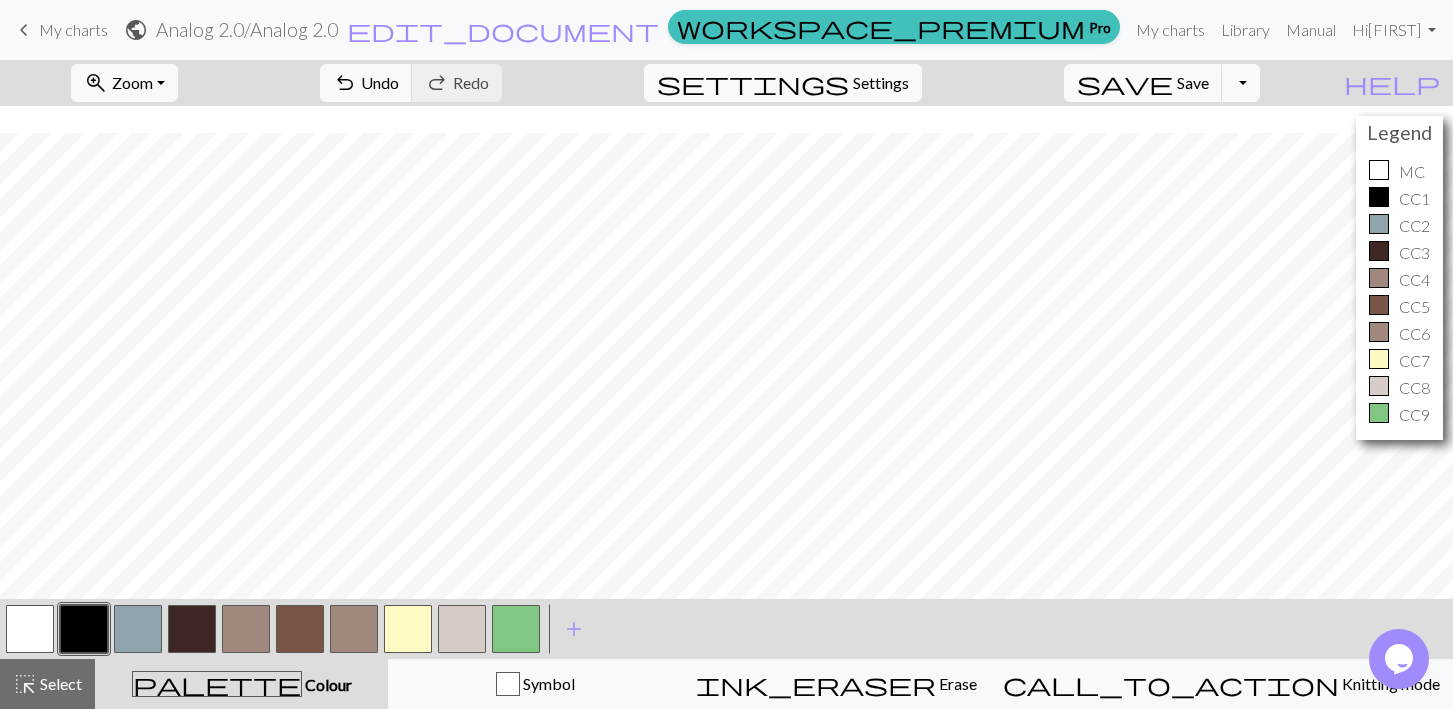 scroll, scrollTop: 151, scrollLeft: 0, axis: vertical 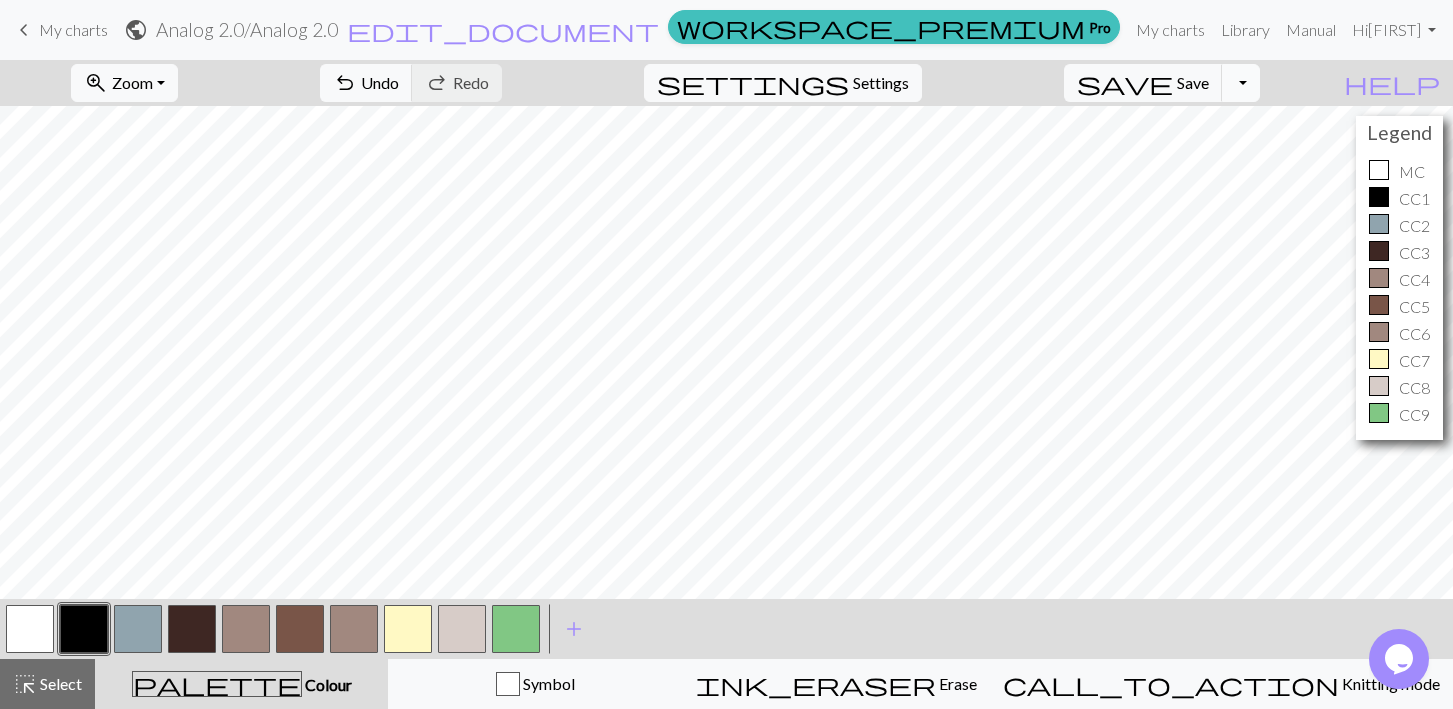 click on "Toggle Dropdown" at bounding box center (1241, 83) 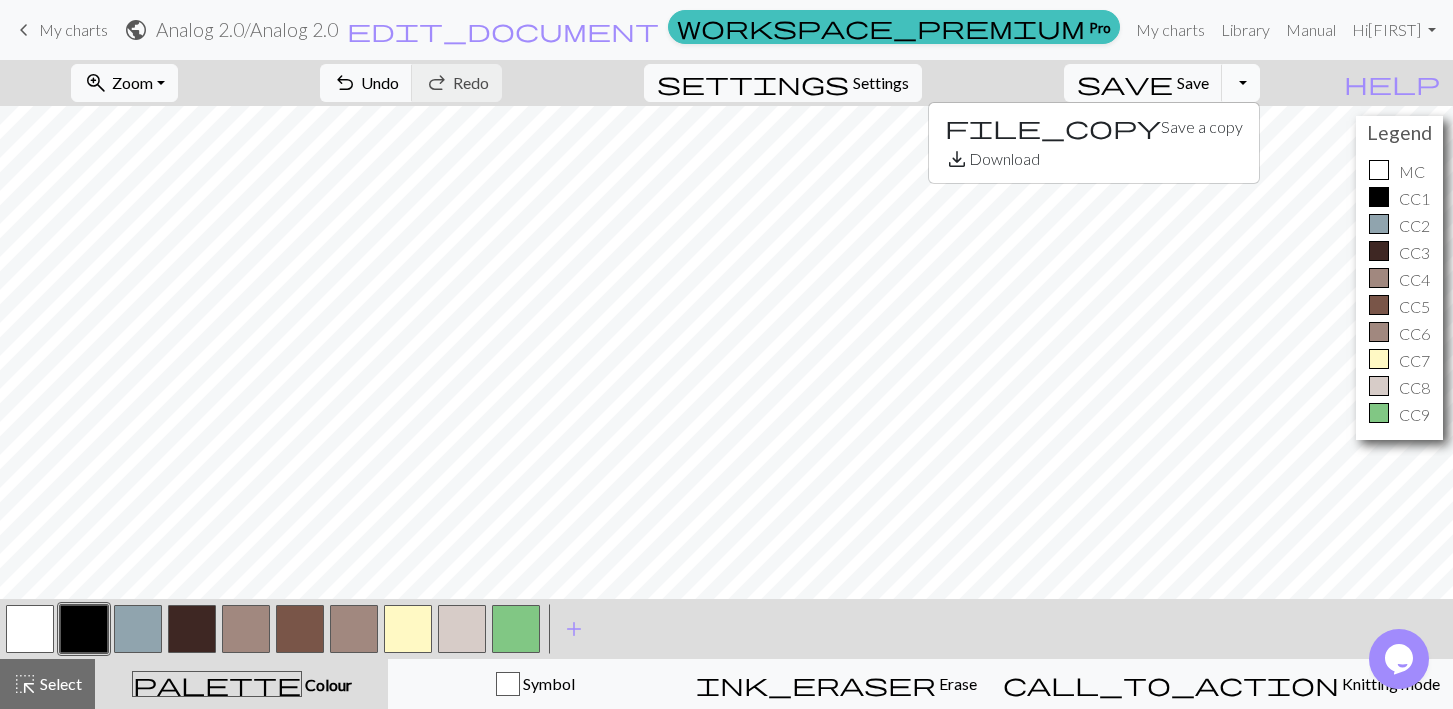click on "Toggle Dropdown" at bounding box center (1241, 83) 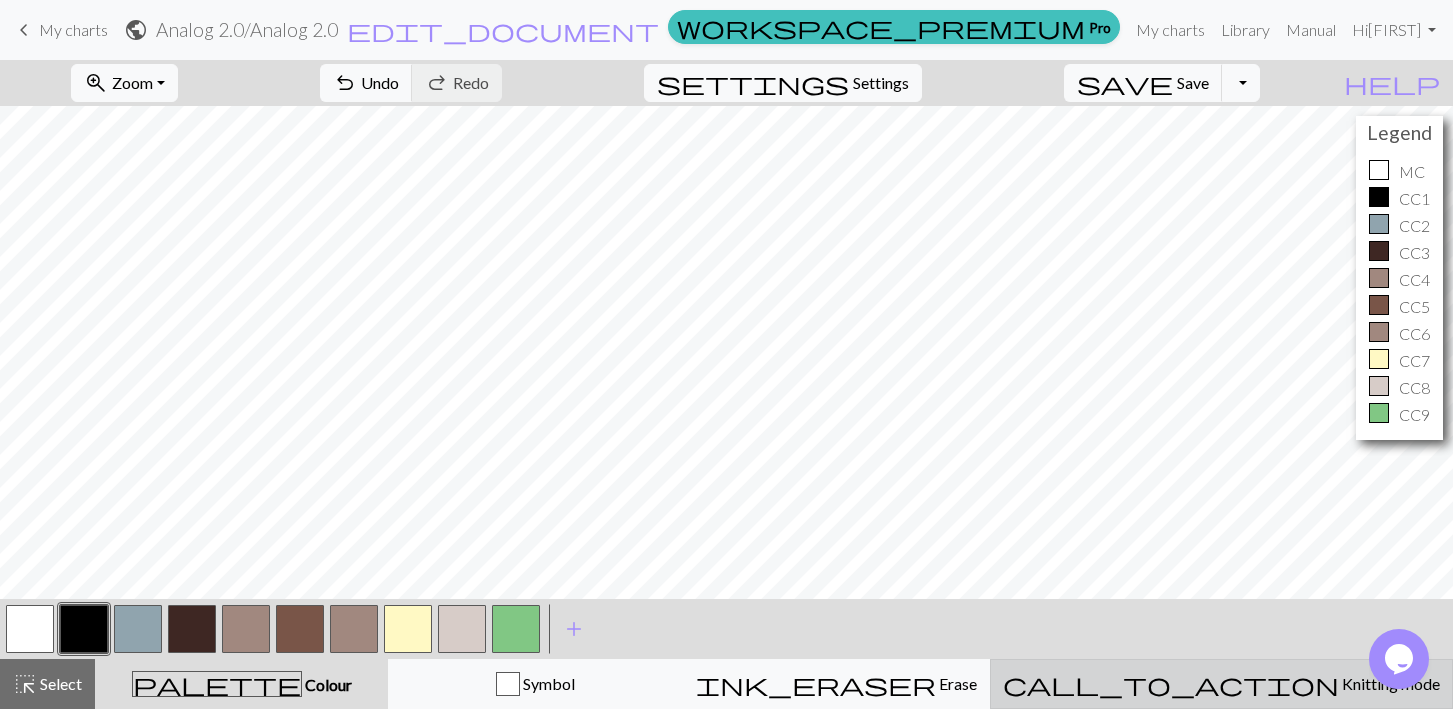 click on "Knitting mode" at bounding box center [1389, 683] 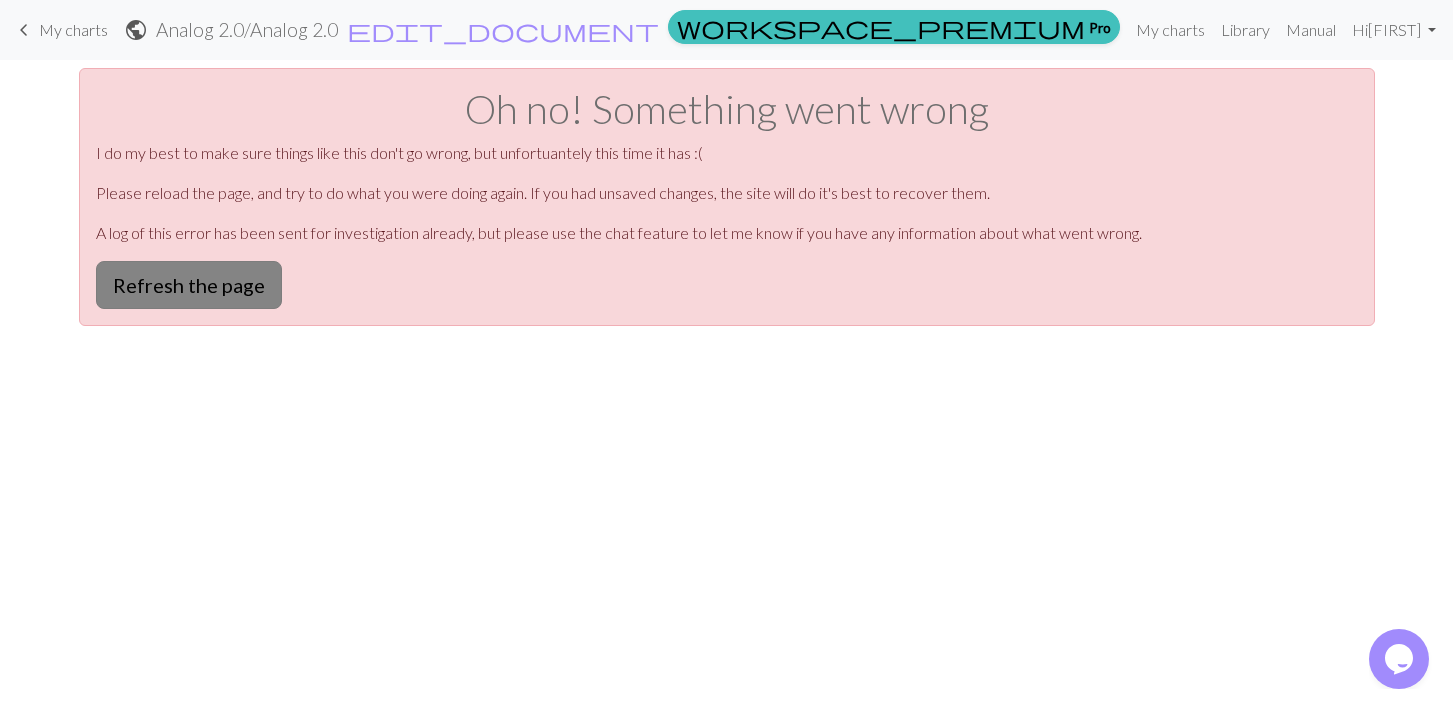 click on "Refresh the page" at bounding box center [189, 285] 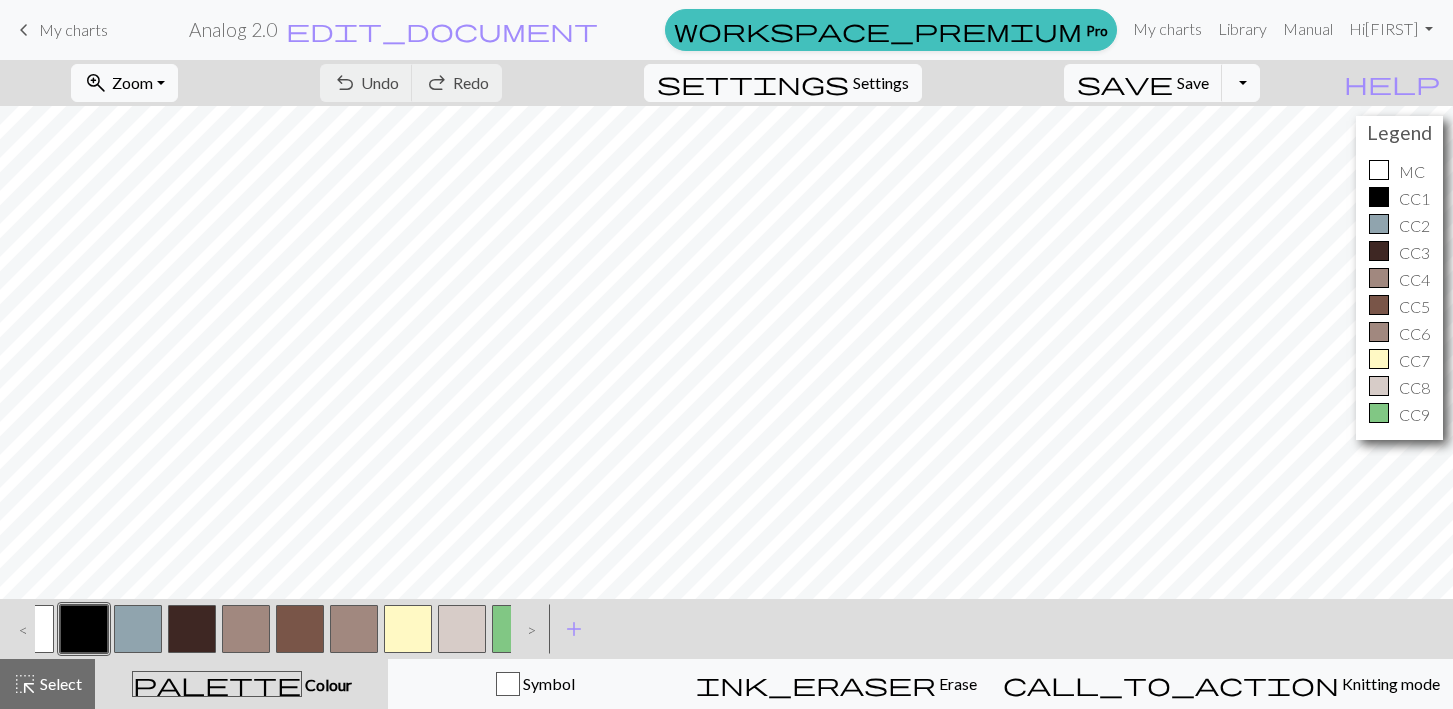 scroll, scrollTop: 0, scrollLeft: 0, axis: both 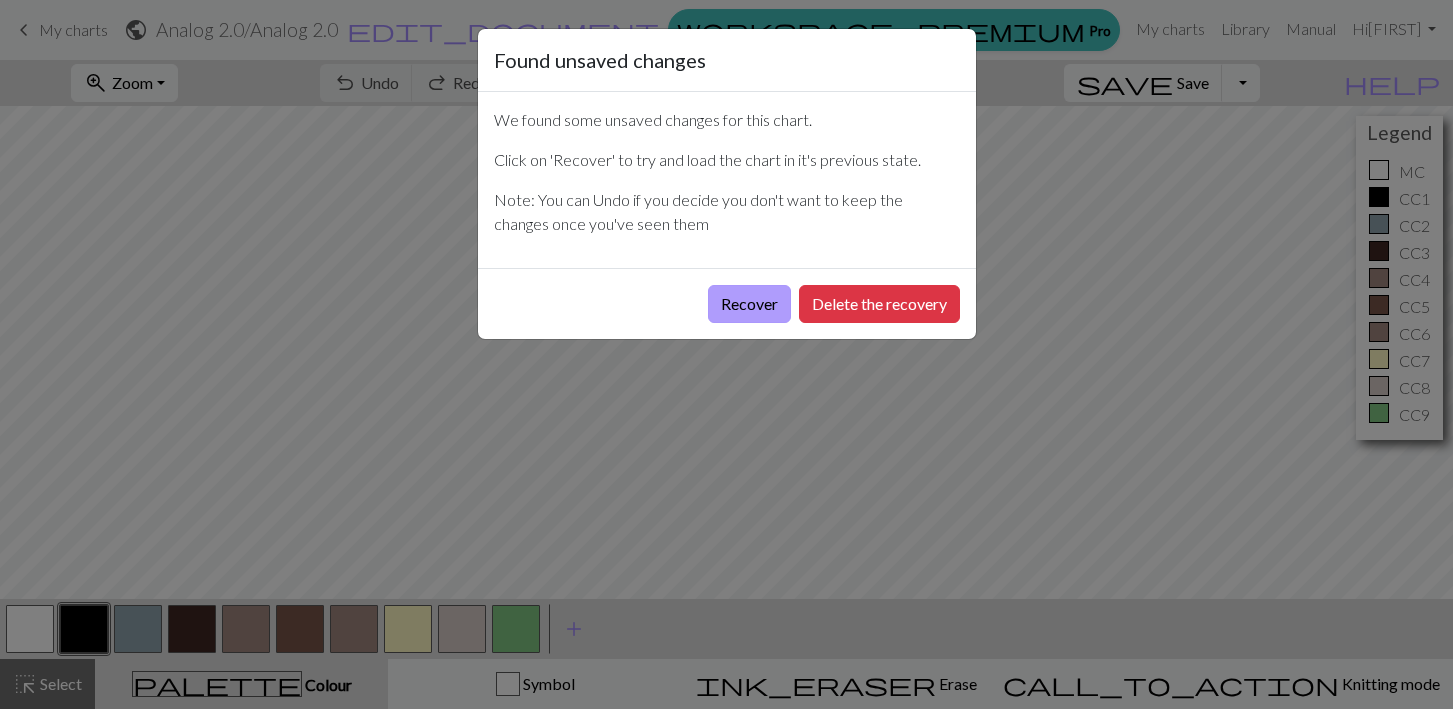 click on "Recover" at bounding box center [749, 304] 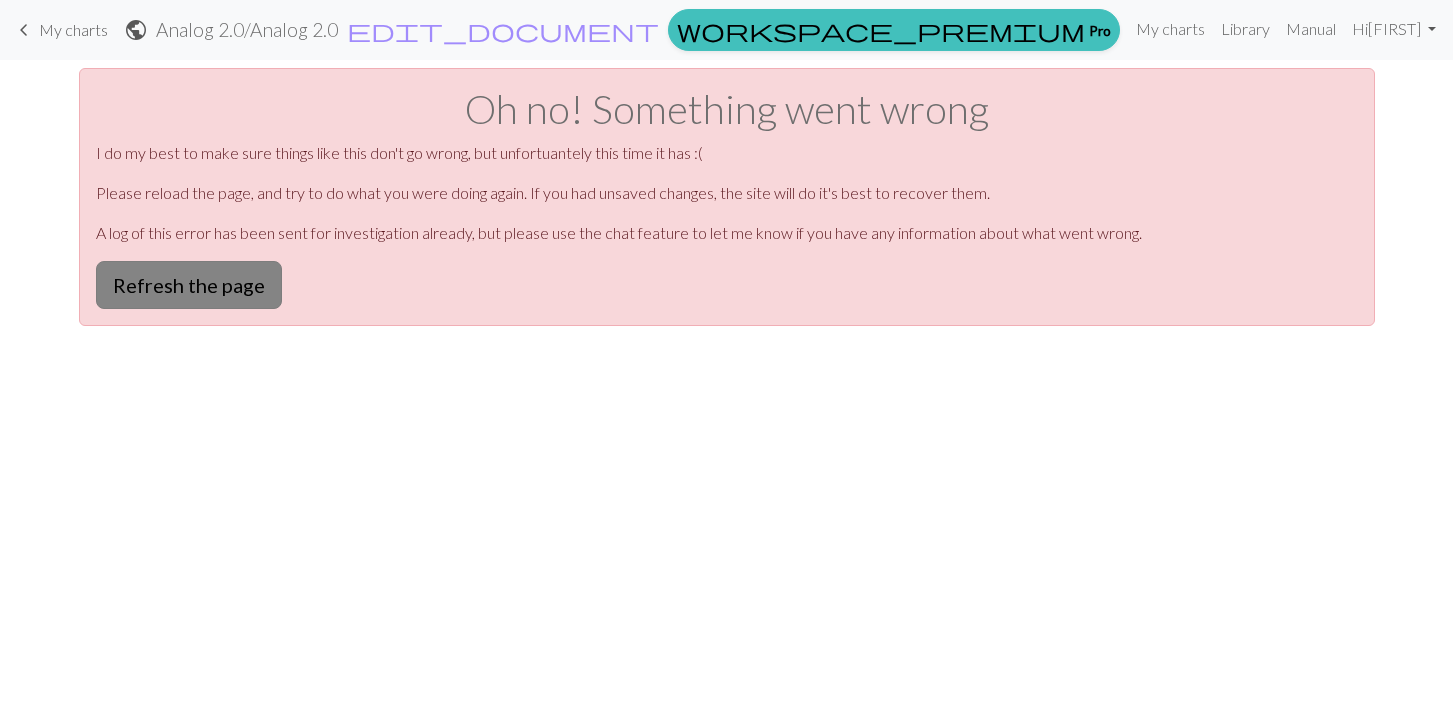 click on "Refresh the page" at bounding box center [189, 285] 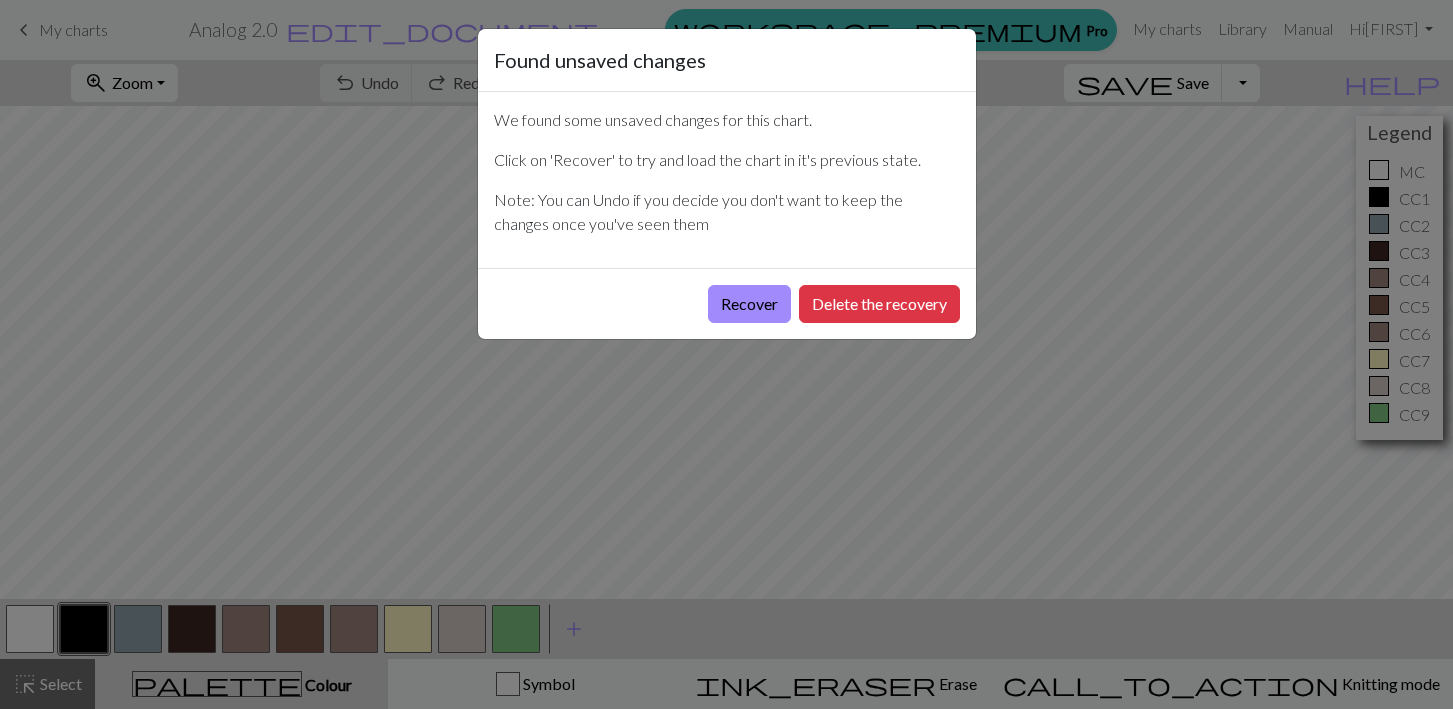 scroll, scrollTop: 0, scrollLeft: 0, axis: both 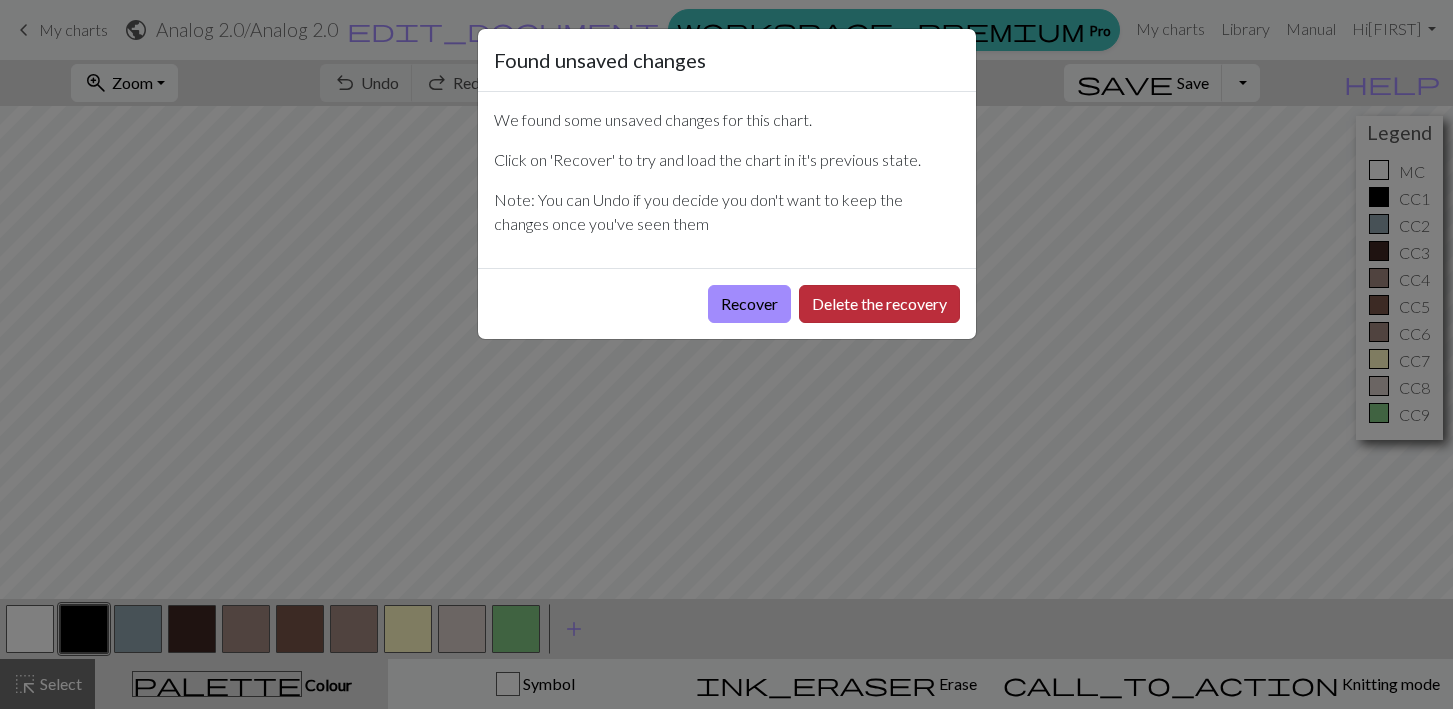 click on "Delete the recovery" at bounding box center (879, 304) 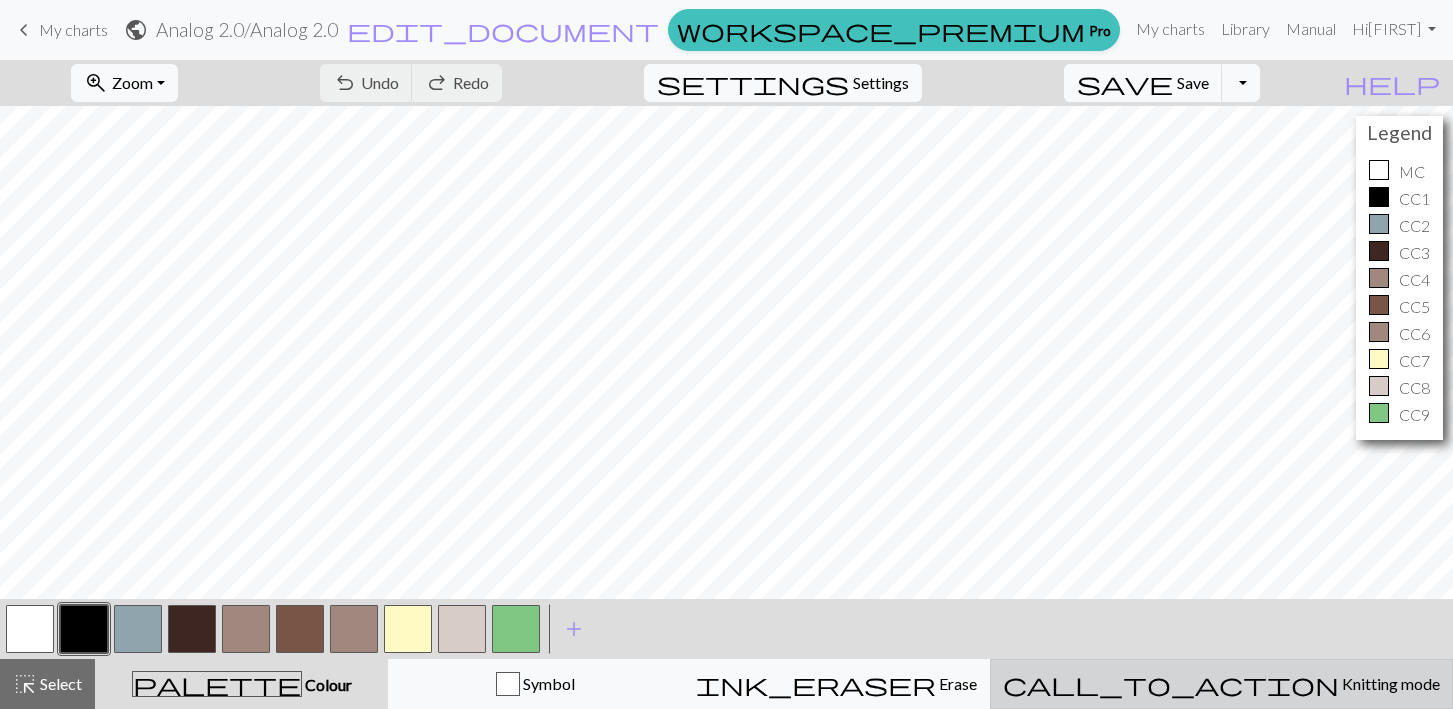click on "call_to_action   Knitting mode   Knitting mode" at bounding box center [1221, 684] 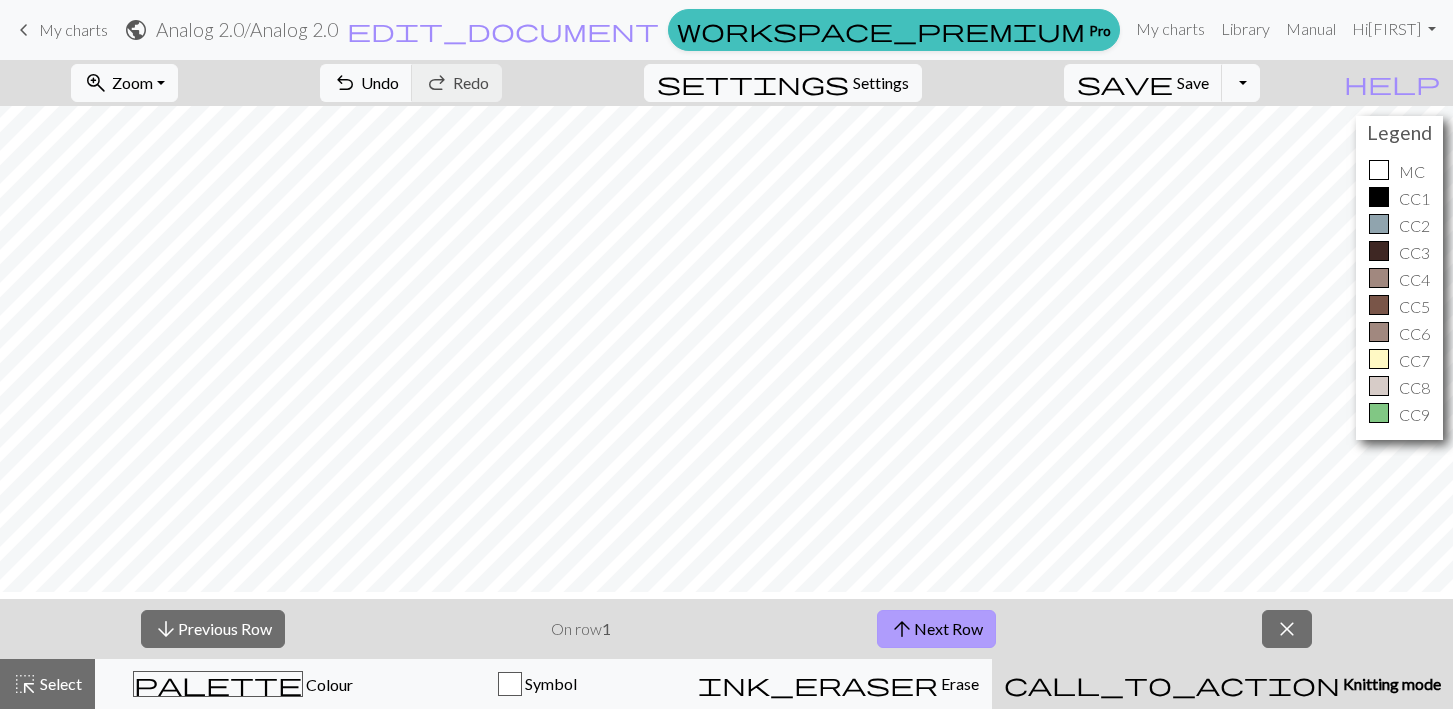 scroll, scrollTop: 356, scrollLeft: 0, axis: vertical 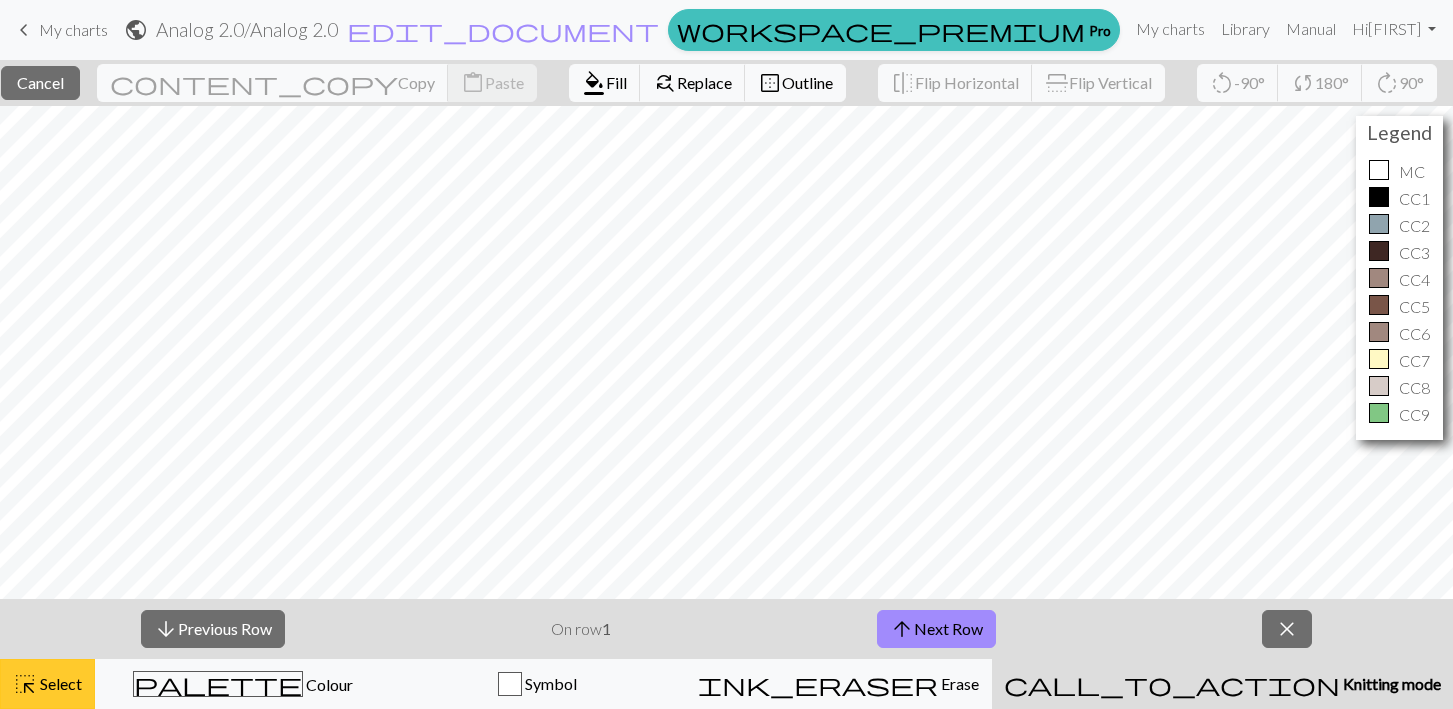 click on "highlight_alt   Select   Select" at bounding box center (47, 684) 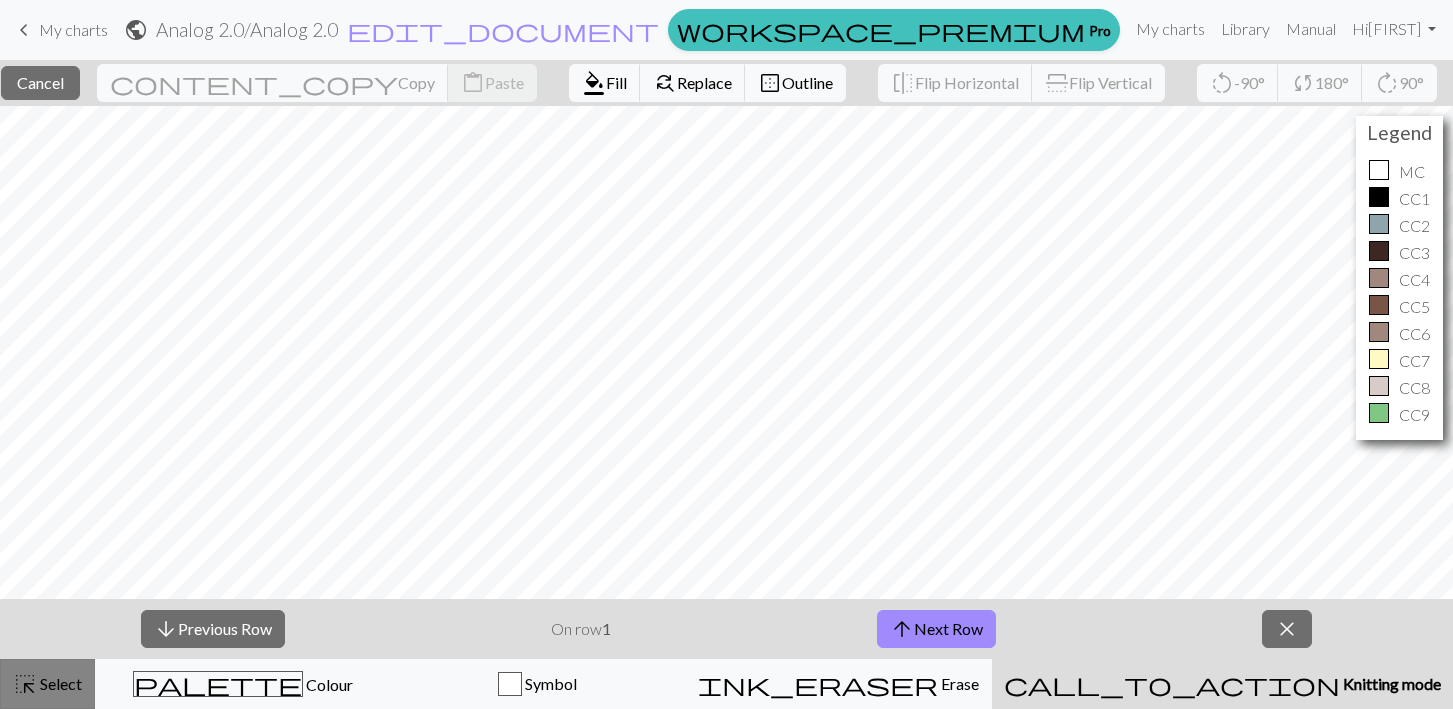 click on "highlight_alt   Select   Select" at bounding box center [47, 684] 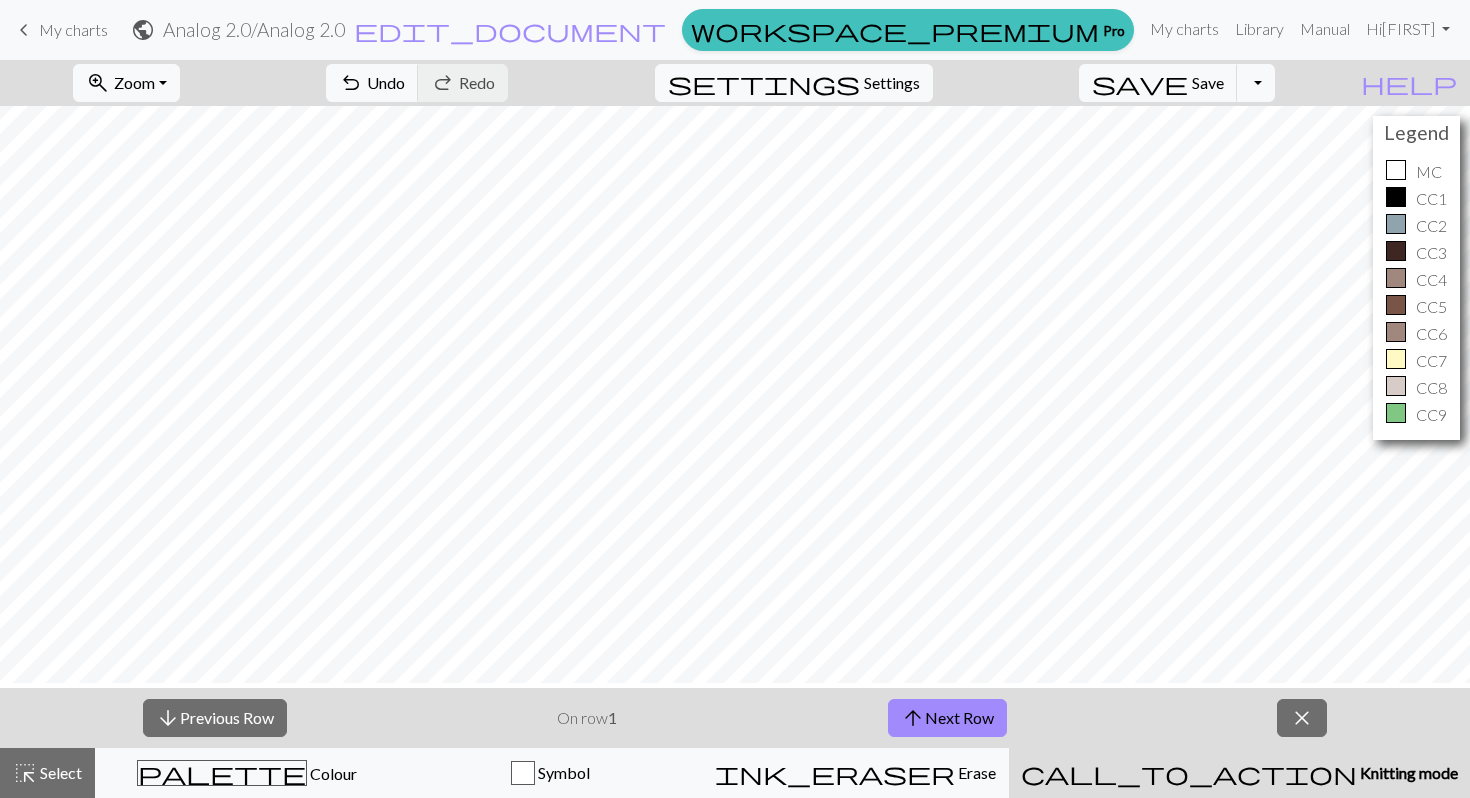 scroll, scrollTop: 278, scrollLeft: 0, axis: vertical 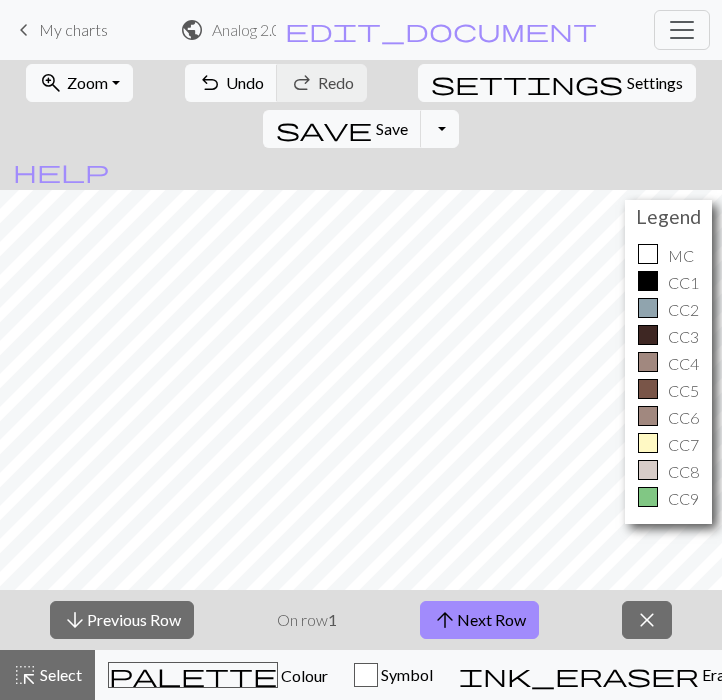 click on "Legend" at bounding box center (668, 216) 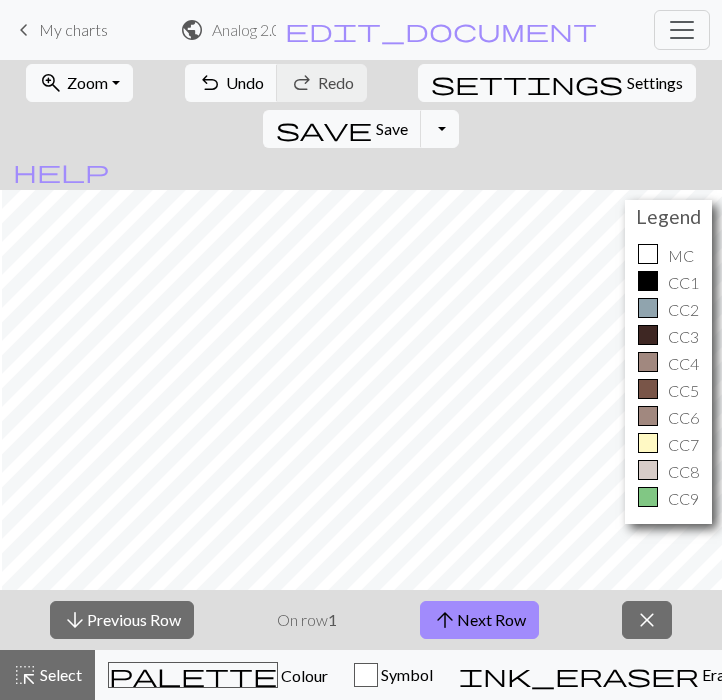 scroll, scrollTop: 461, scrollLeft: 47, axis: both 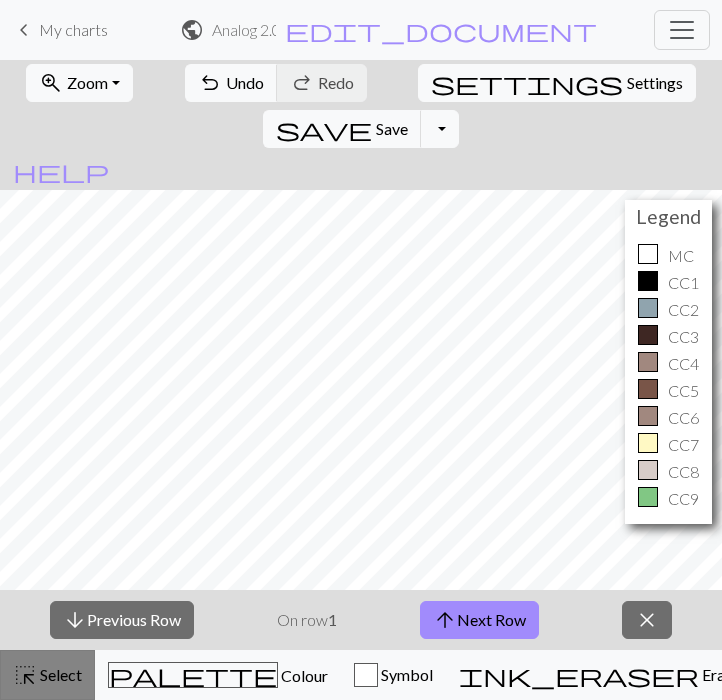 click on "Select" at bounding box center [59, 674] 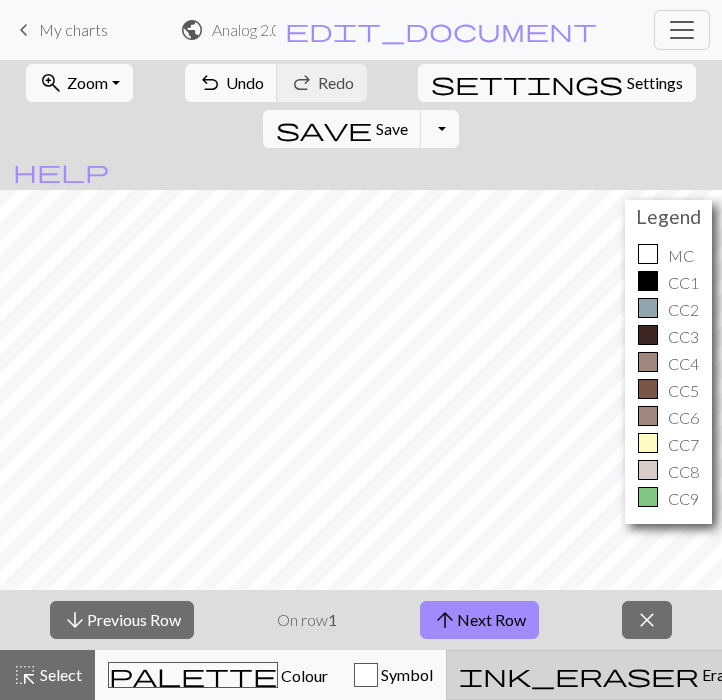 click on "Erase" at bounding box center (719, 674) 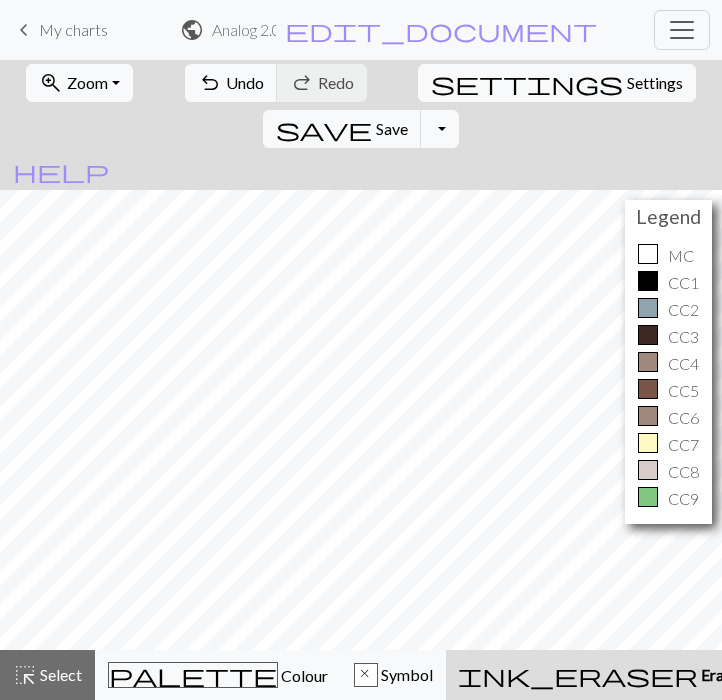 click on "Knitting mode" at bounding box center [1150, 674] 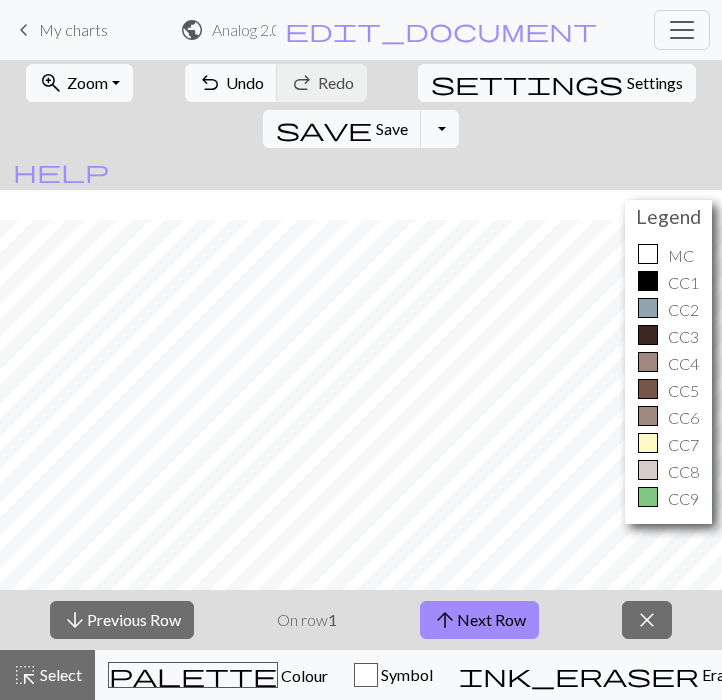 scroll, scrollTop: 586, scrollLeft: 0, axis: vertical 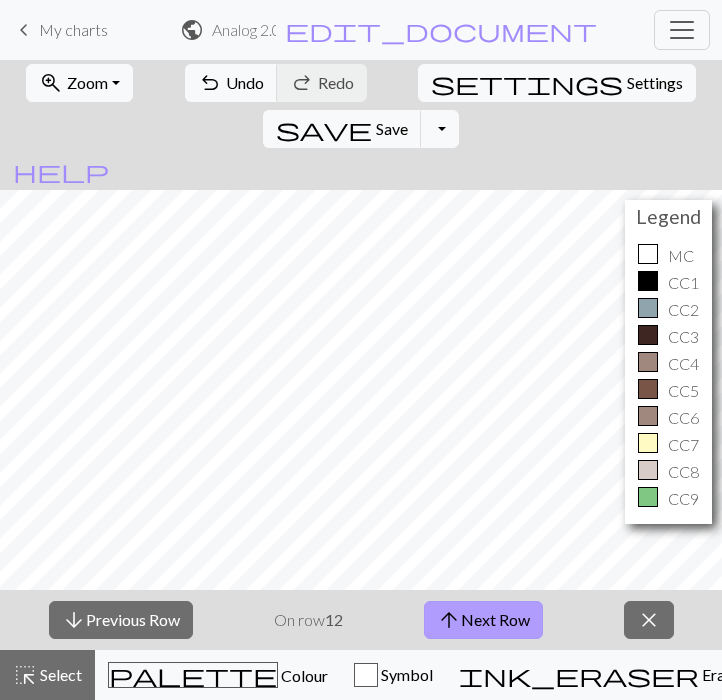 click on "arrow_upward  Next Row" at bounding box center [483, 620] 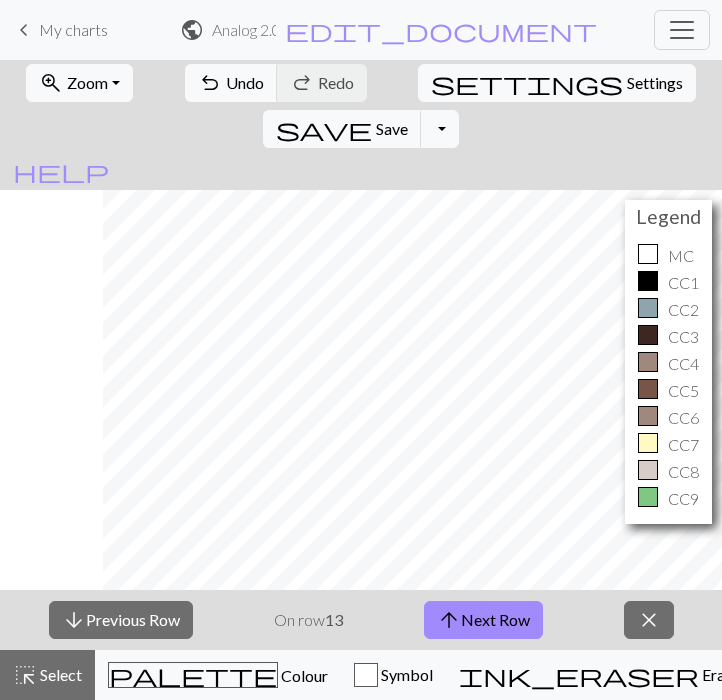 scroll, scrollTop: 787, scrollLeft: 954, axis: both 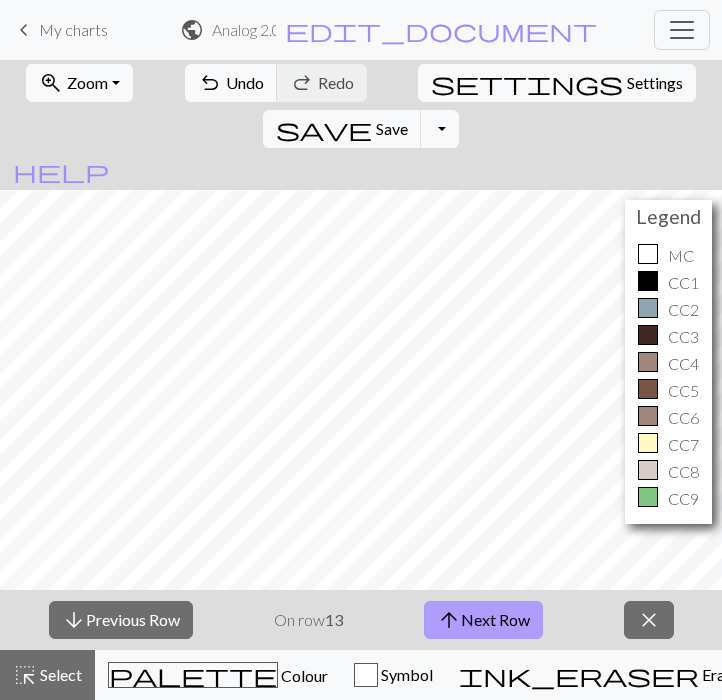 click on "arrow_upward  Next Row" at bounding box center (483, 620) 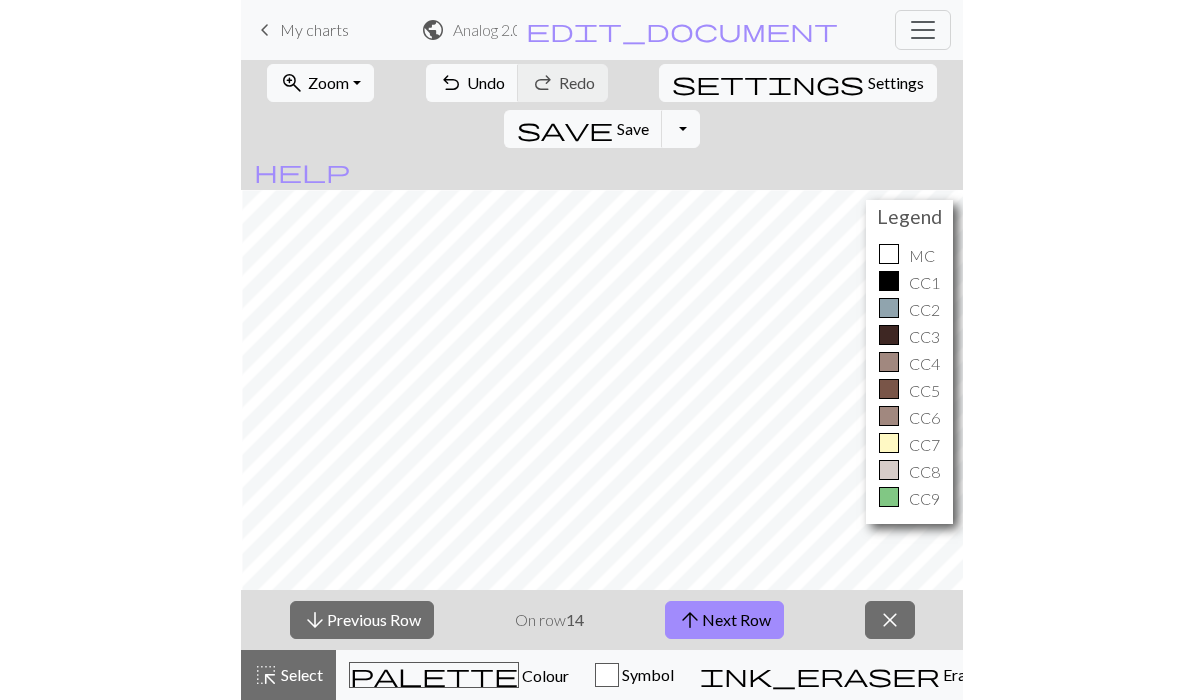 scroll, scrollTop: 806, scrollLeft: 1054, axis: both 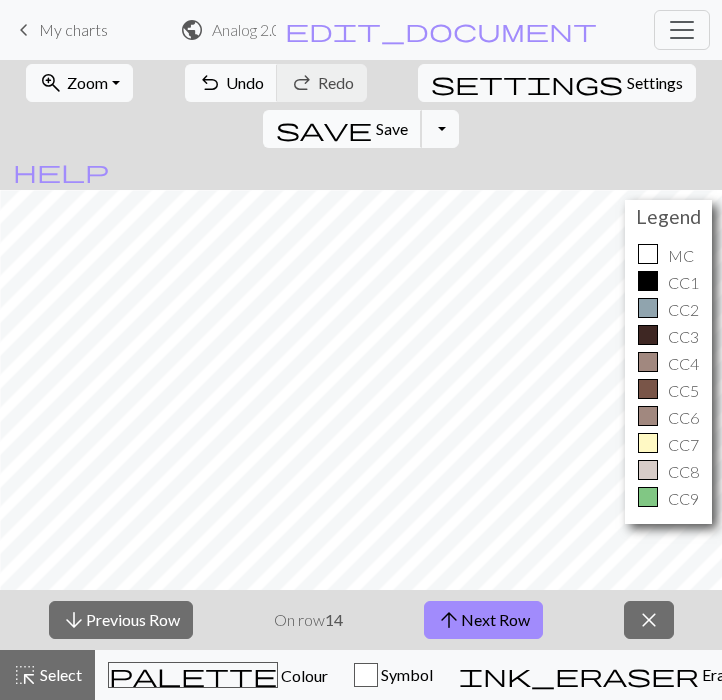 click on "Save" at bounding box center [392, 128] 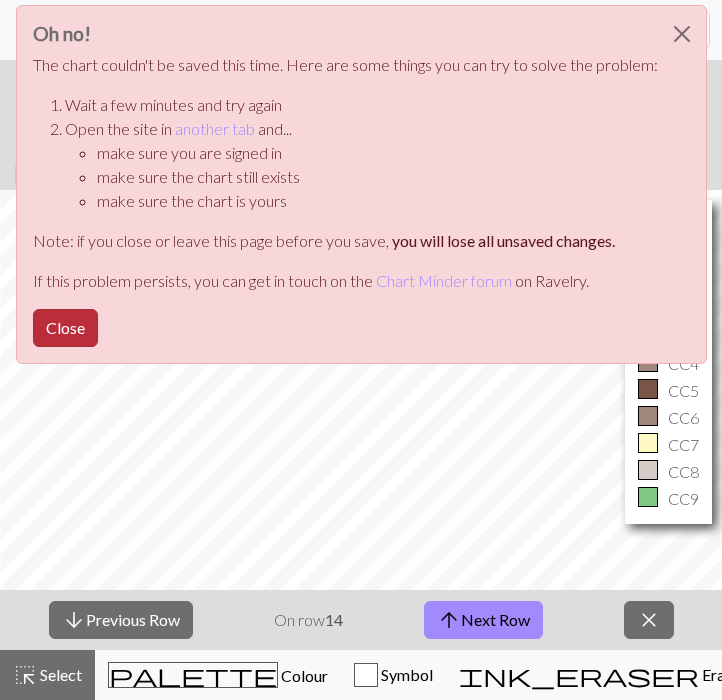 click on "Close" at bounding box center [65, 328] 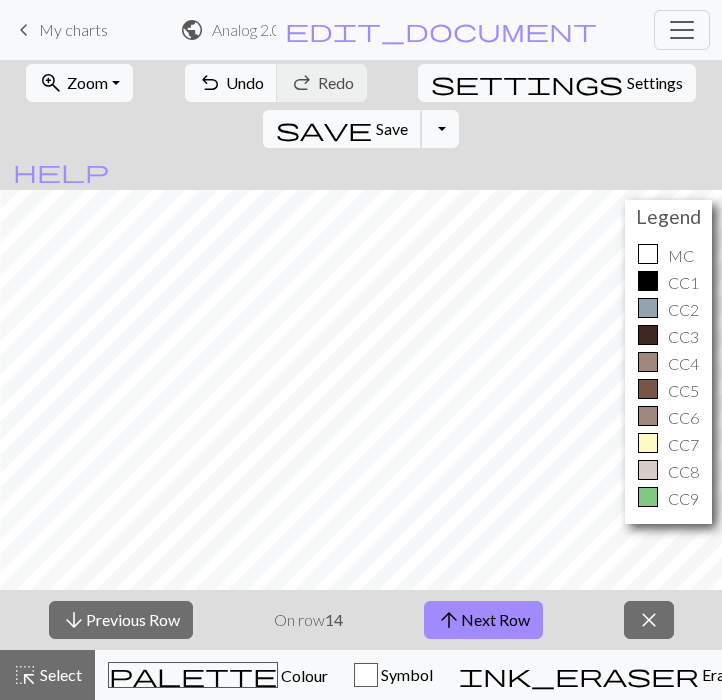 click on "Save" at bounding box center [392, 128] 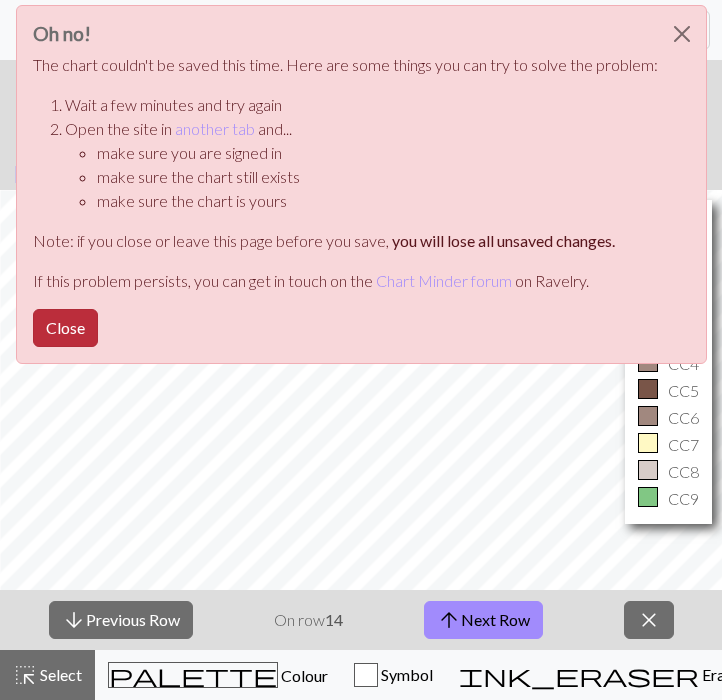 click on "Close" at bounding box center (65, 328) 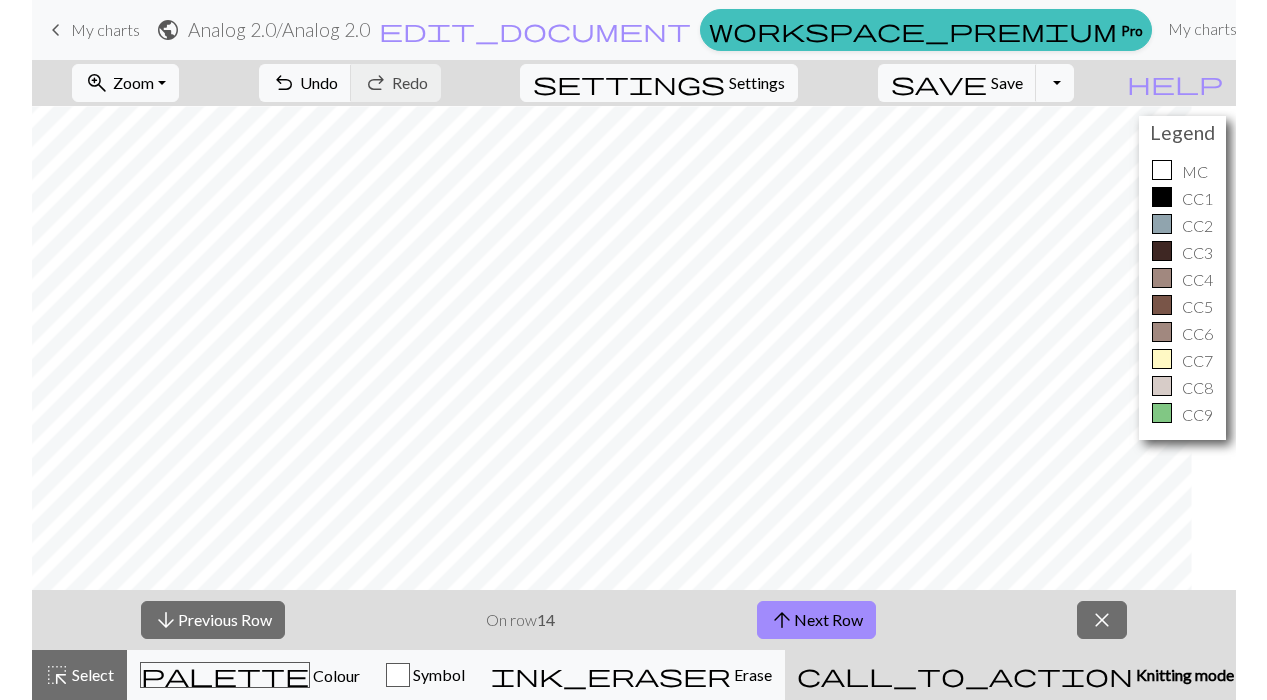 scroll, scrollTop: 806, scrollLeft: 667, axis: both 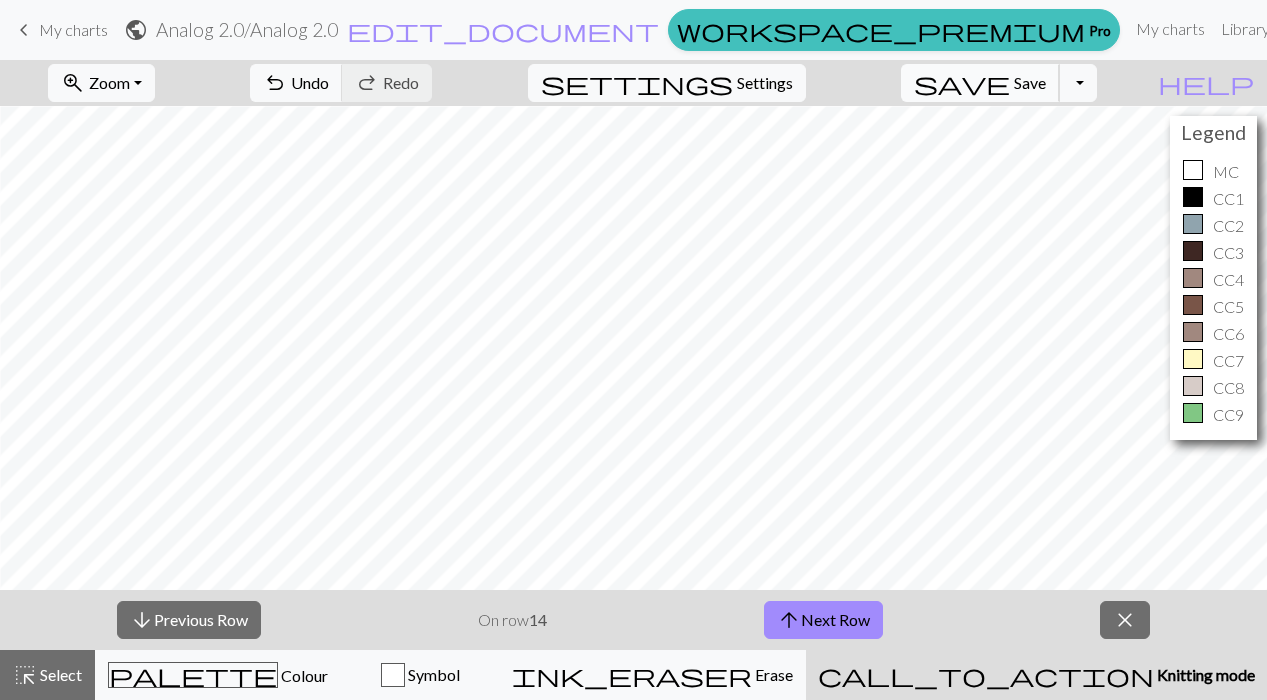 click on "save Save Save" at bounding box center (980, 83) 